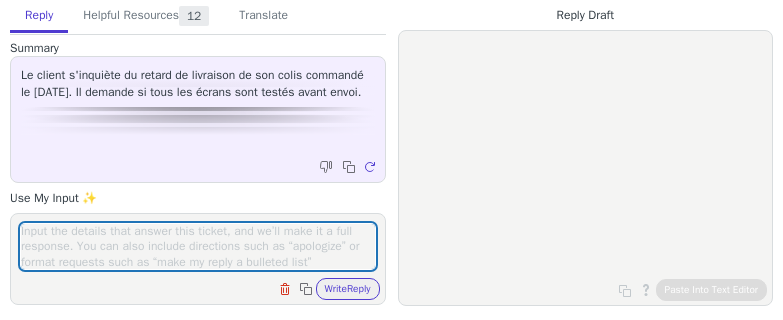 scroll, scrollTop: 0, scrollLeft: 0, axis: both 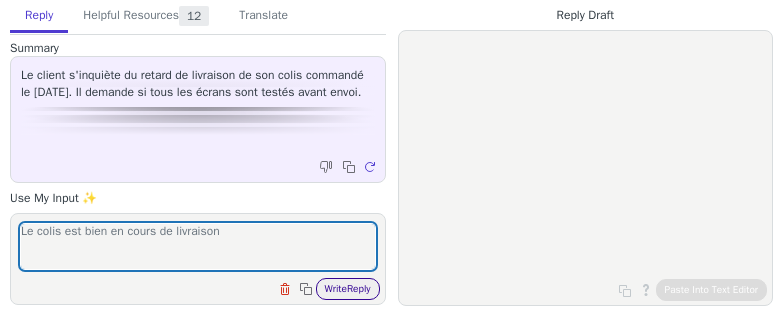 type on "Le colis est bien en cours de livraison" 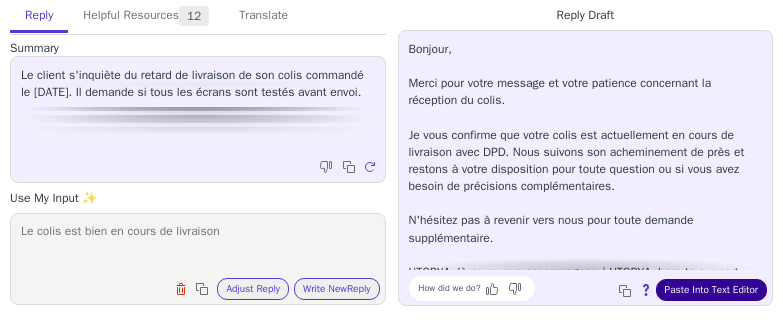 click on "Paste Into Text Editor" at bounding box center [711, 290] 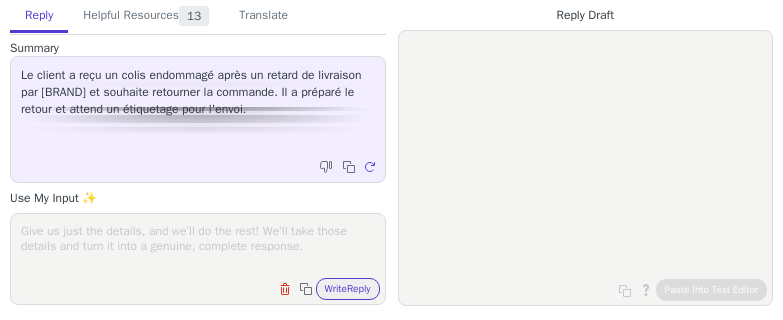 scroll, scrollTop: 0, scrollLeft: 0, axis: both 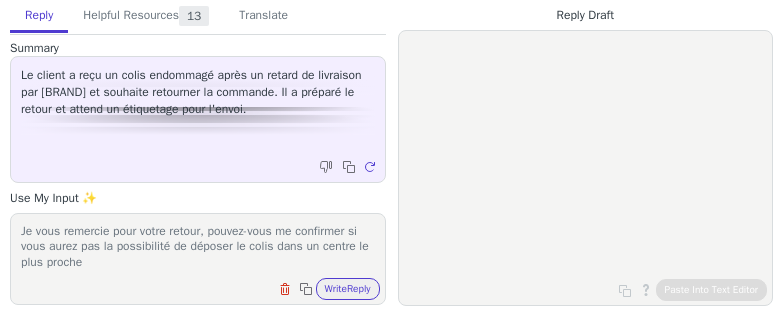 click on "Je vous remercie pour votre retour, pouvez-vous me confirmer si vous aurez pas la possibilité de déposer le colis dans un centre le plus proche" at bounding box center (198, 246) 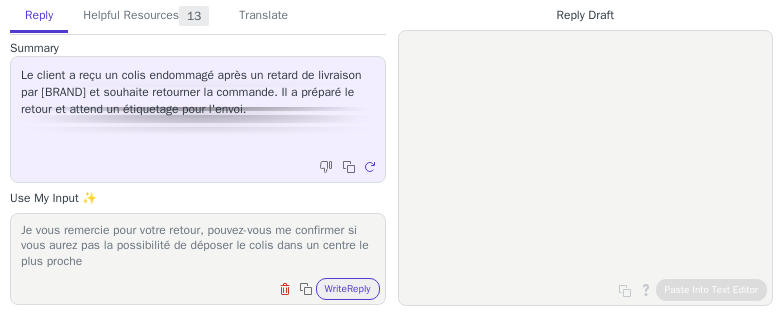 click on "Je vous remercie pour votre retour, pouvez-vous me confirmer si vous aurez pas la possibilité de déposer le colis dans un centre le plus proche" at bounding box center [198, 246] 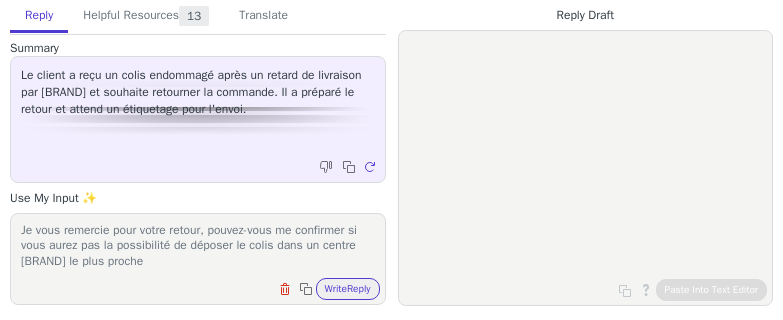 type on "Je vous remercie pour votre retour, pouvez-vous me confirmer si vous aurez pas la possibilité de déposer le colis dans un centre  UPS le plus proche" 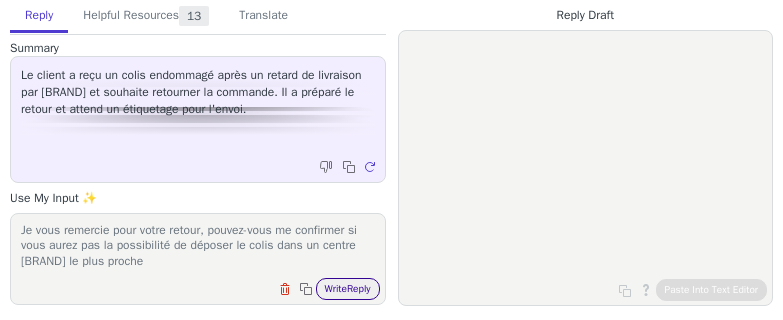 click on "Write  Reply" at bounding box center [348, 289] 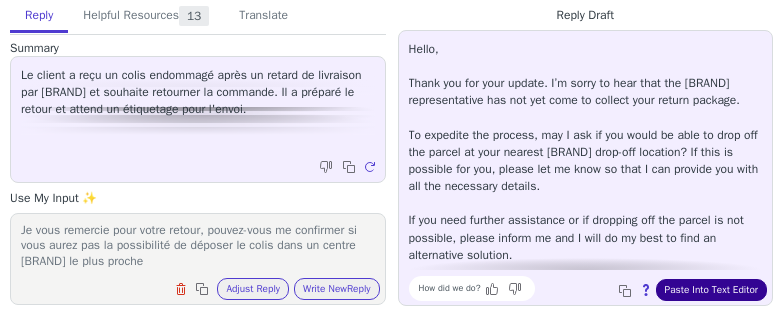 click on "Paste Into Text Editor" at bounding box center [711, 290] 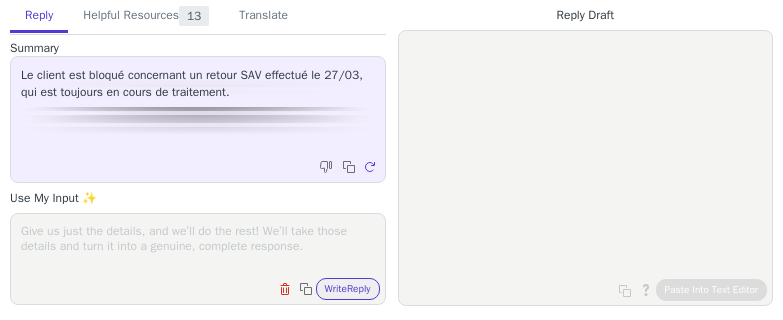 scroll, scrollTop: 0, scrollLeft: 0, axis: both 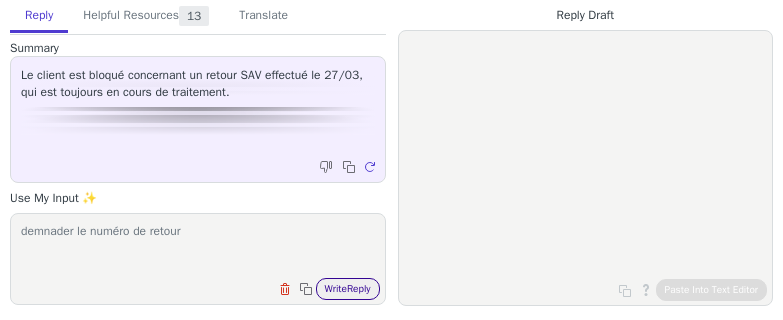 type on "demnader le numéro de retour" 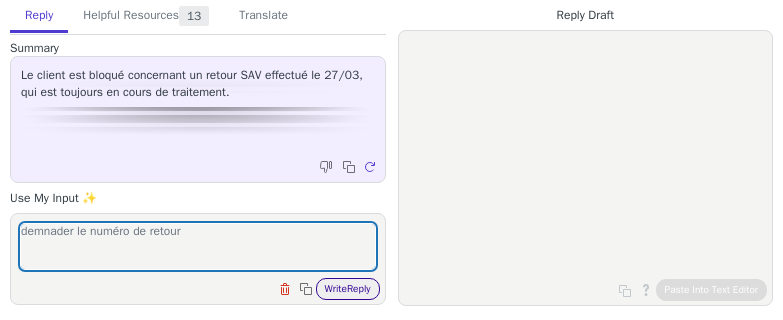 click on "Write  Reply" at bounding box center (348, 289) 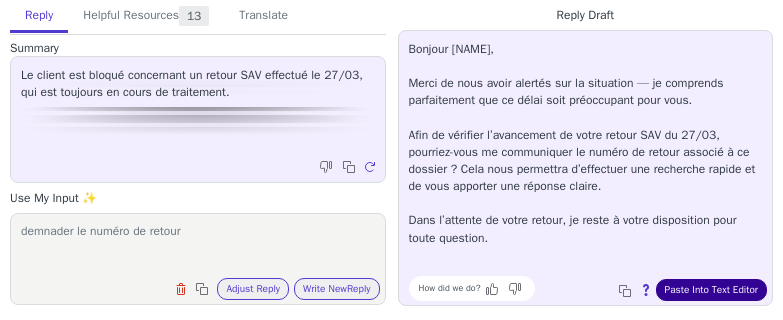 click on "Paste Into Text Editor" at bounding box center [711, 290] 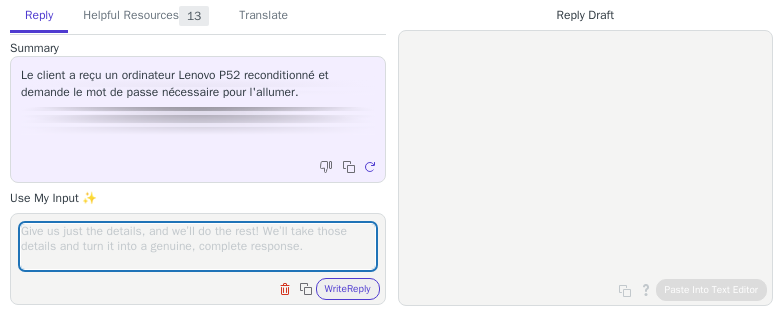 scroll, scrollTop: 0, scrollLeft: 0, axis: both 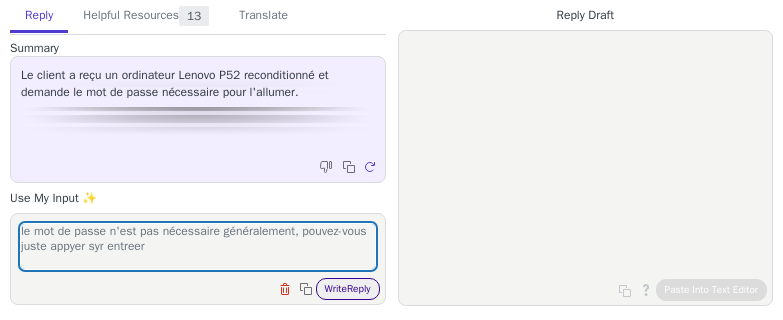 type on "le mot de passe n'est pas nécessaire généralement, pouvez-vous juste appyer syr entreer" 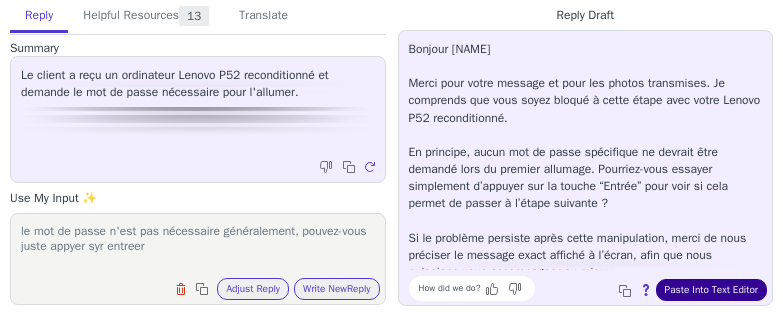 drag, startPoint x: 731, startPoint y: 286, endPoint x: 679, endPoint y: 288, distance: 52.03845 